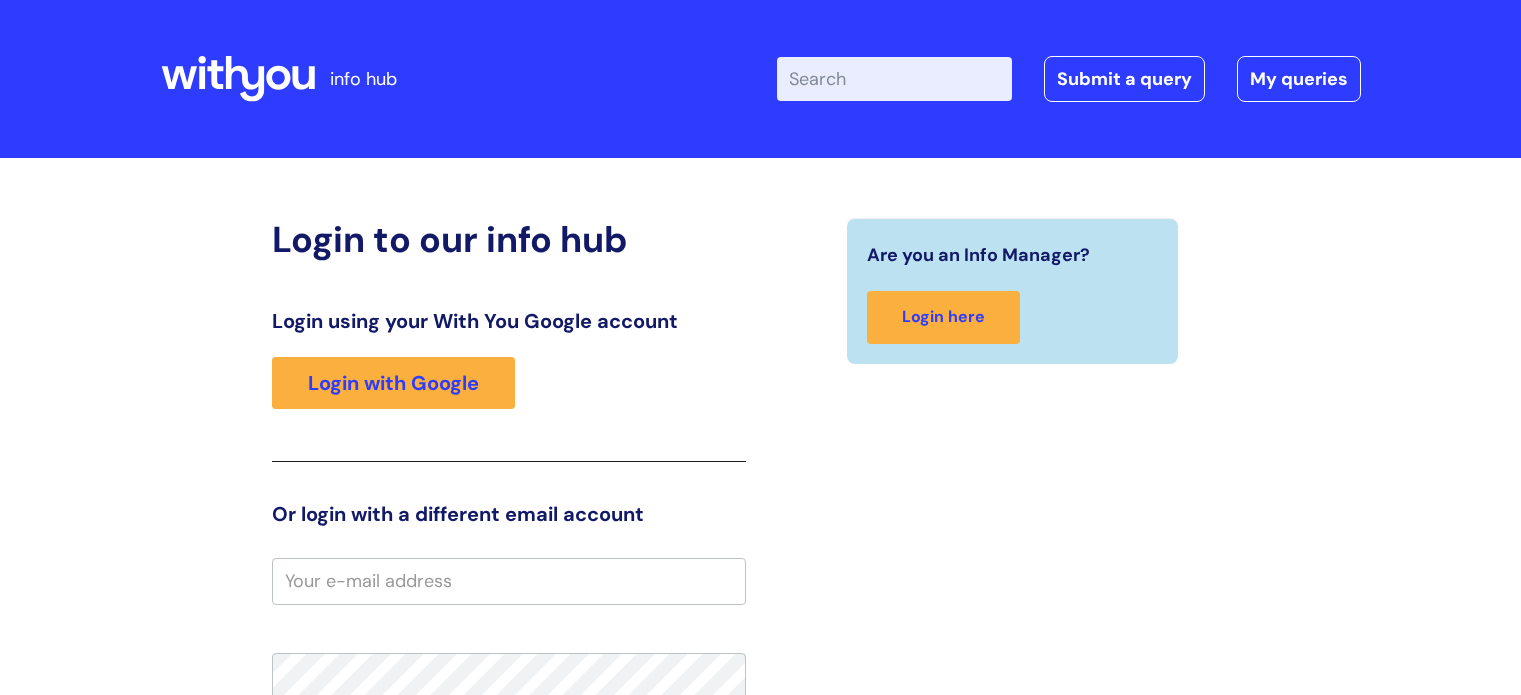 scroll, scrollTop: 0, scrollLeft: 0, axis: both 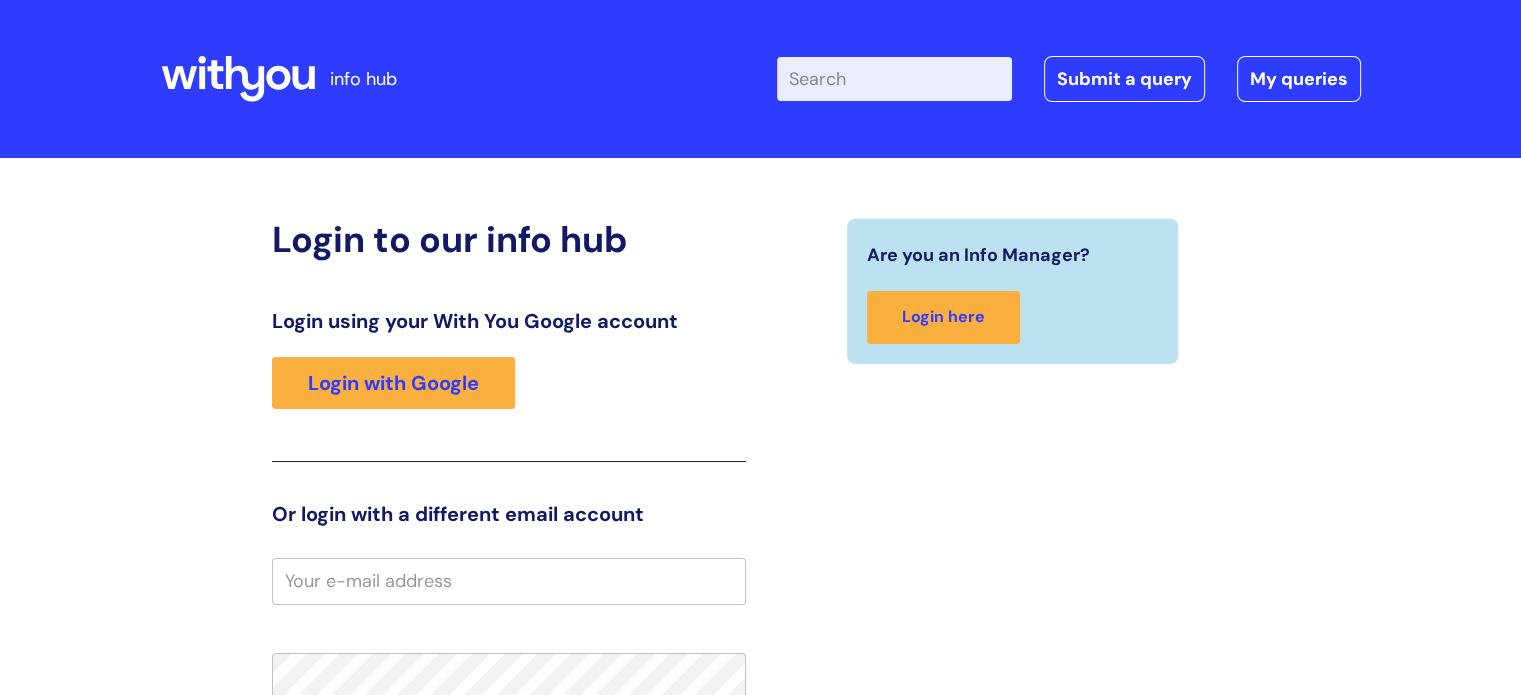 click on "Enter your search term here..." at bounding box center (894, 79) 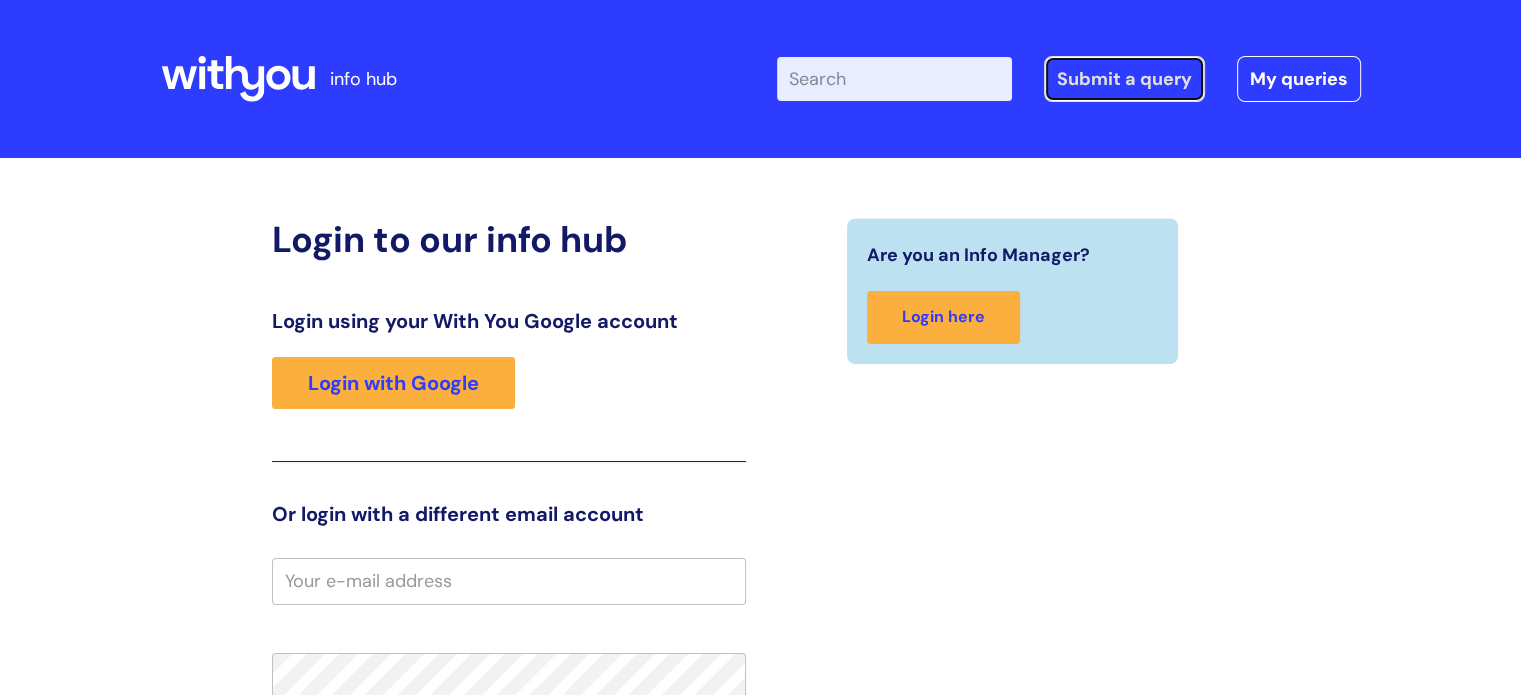 click on "Submit a query" at bounding box center [1124, 79] 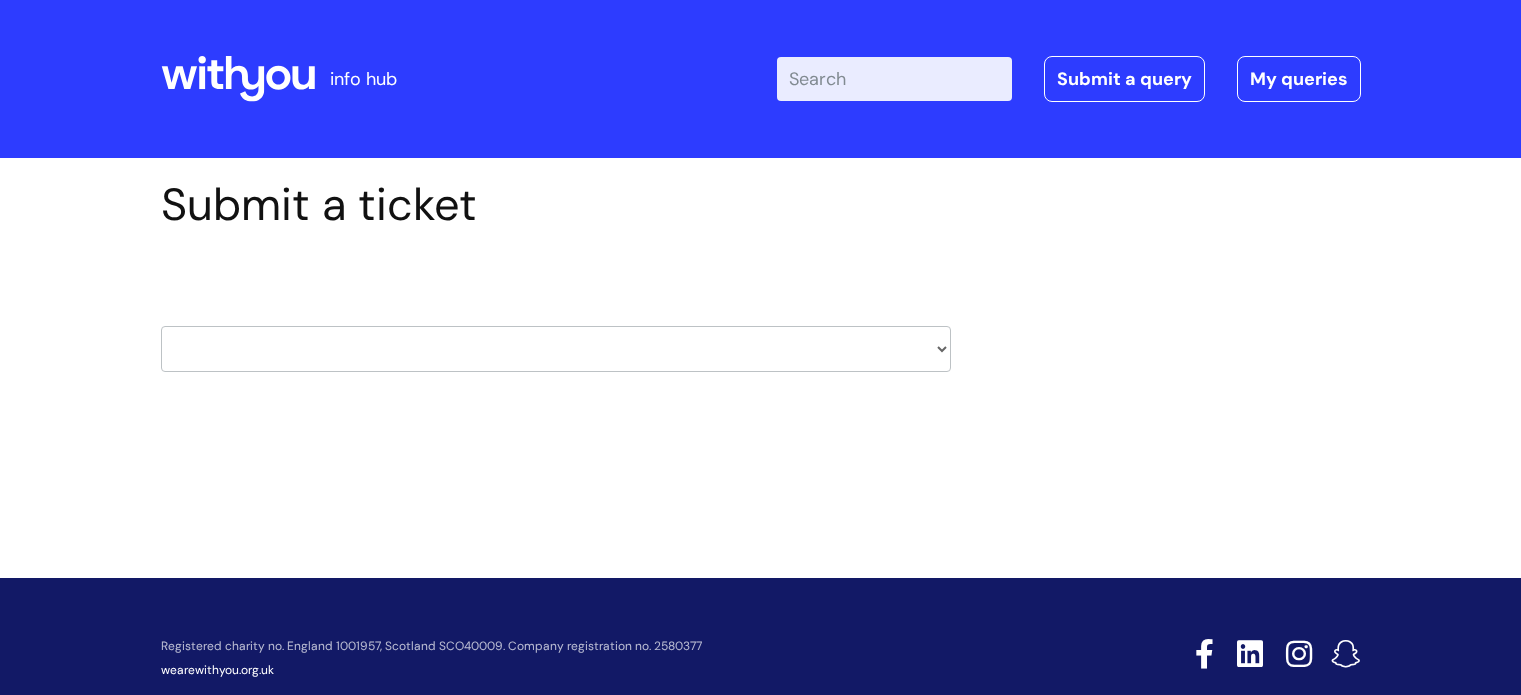 scroll, scrollTop: 0, scrollLeft: 0, axis: both 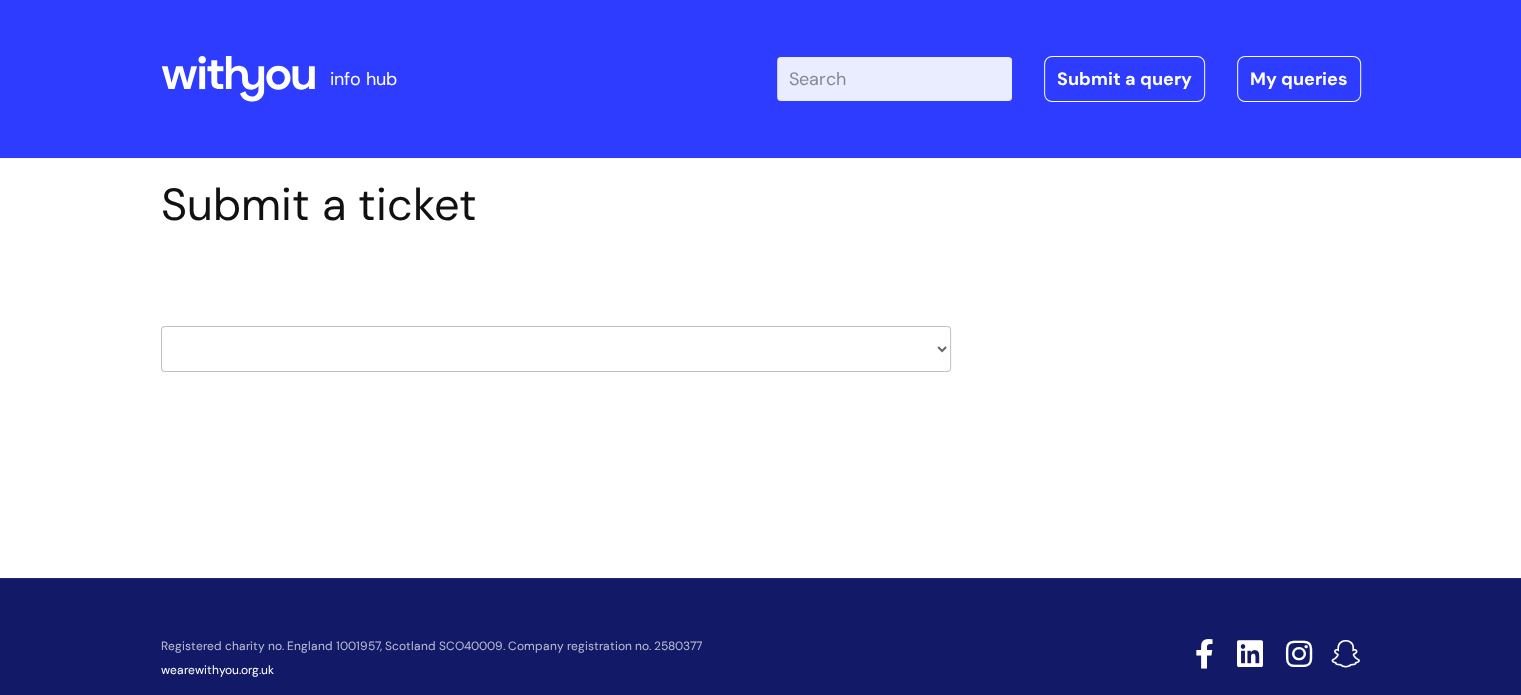 click on "HR / People
IT and Support
Clinical Drug Alerts
Finance Accounts
Data Support Team
Data Protection
External Communications
Learning and Development
Information Requests & Reports - Data Analysts
Insurance
Internal Communications
Pensions
Surrey NHS Talking Therapies
Payroll
Safeguarding" at bounding box center [556, 349] 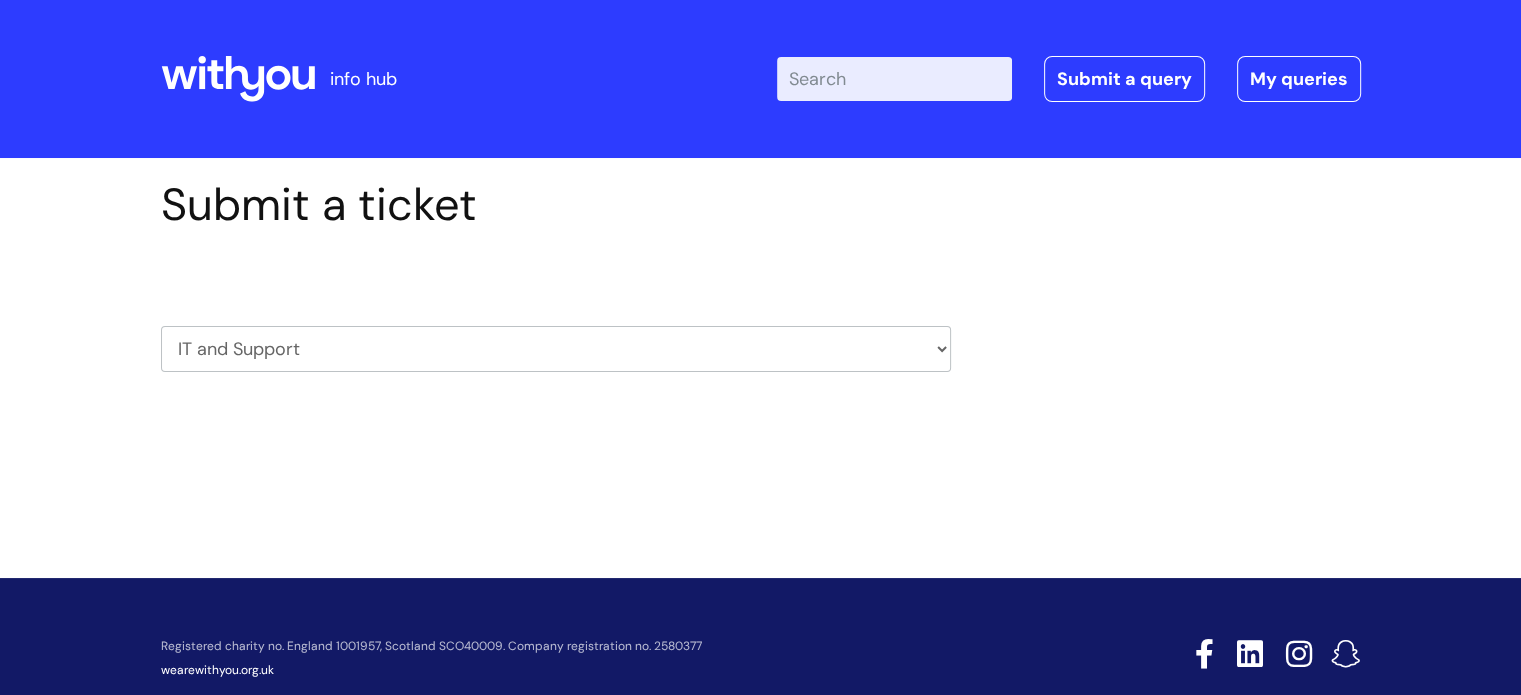 click on "HR / People
IT and Support
Clinical Drug Alerts
Finance Accounts
Data Support Team
Data Protection
External Communications
Learning and Development
Information Requests & Reports - Data Analysts
Insurance
Internal Communications
Pensions
Surrey NHS Talking Therapies
Payroll
Safeguarding" at bounding box center [556, 349] 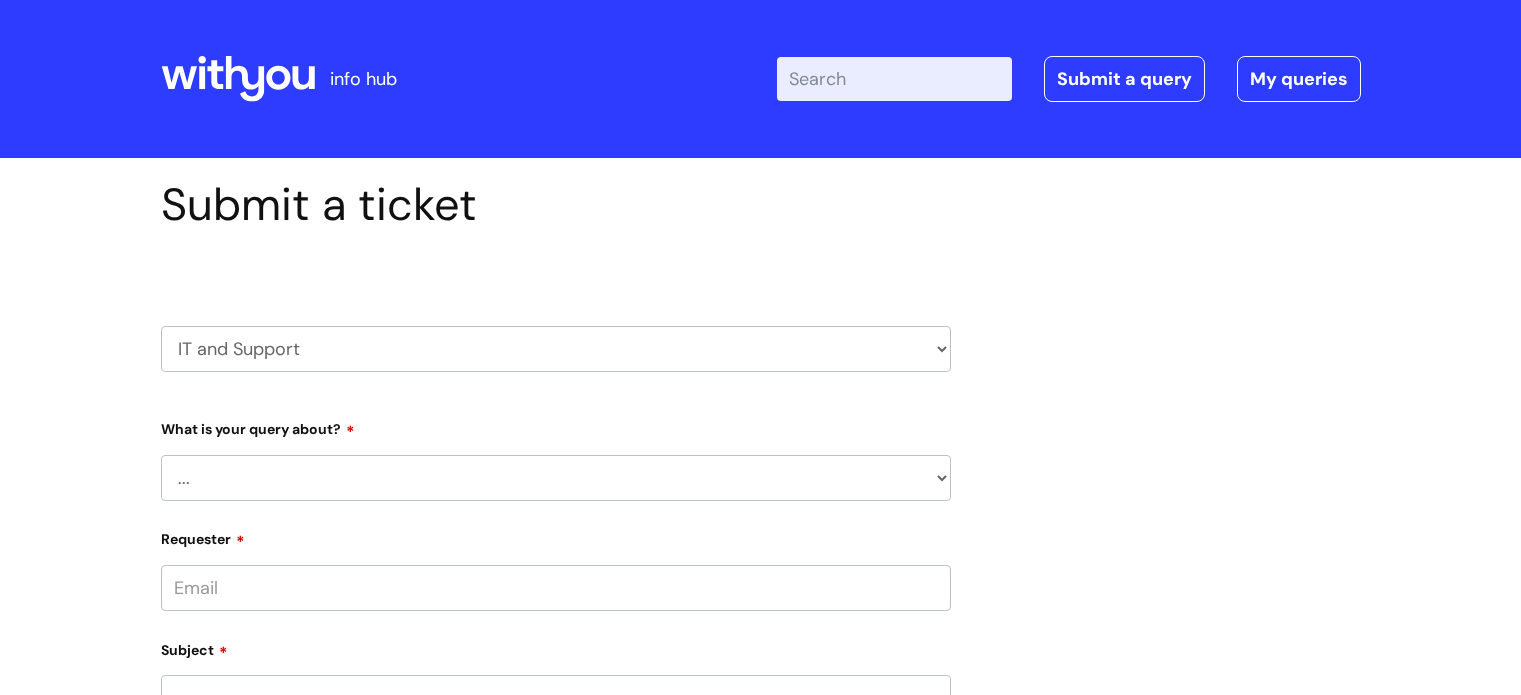 scroll, scrollTop: 0, scrollLeft: 0, axis: both 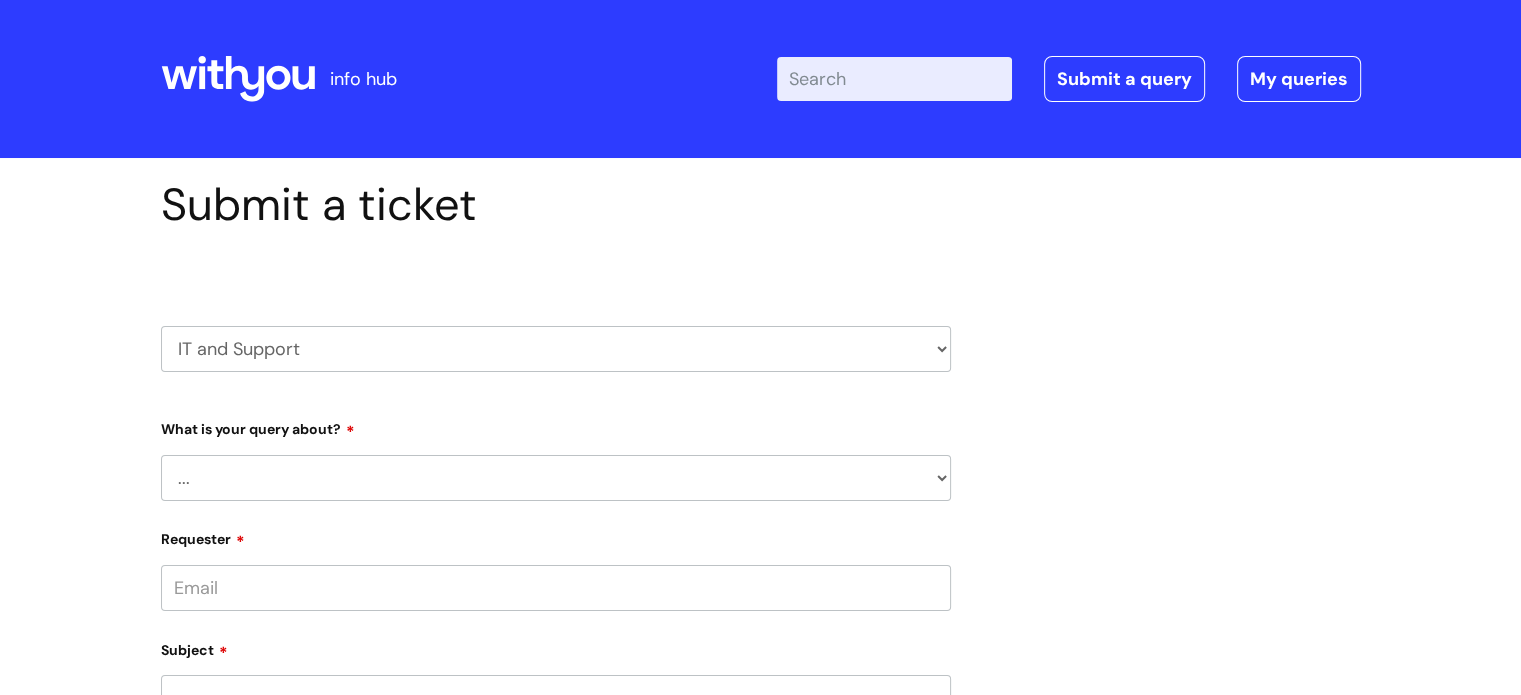 click on "...
Mobile Phone Reset & MFA
Accounts, Starters and Leavers
IT Hardware issue
I need help logging in
Printing & Scanning
Something Else
System/software" at bounding box center (556, 478) 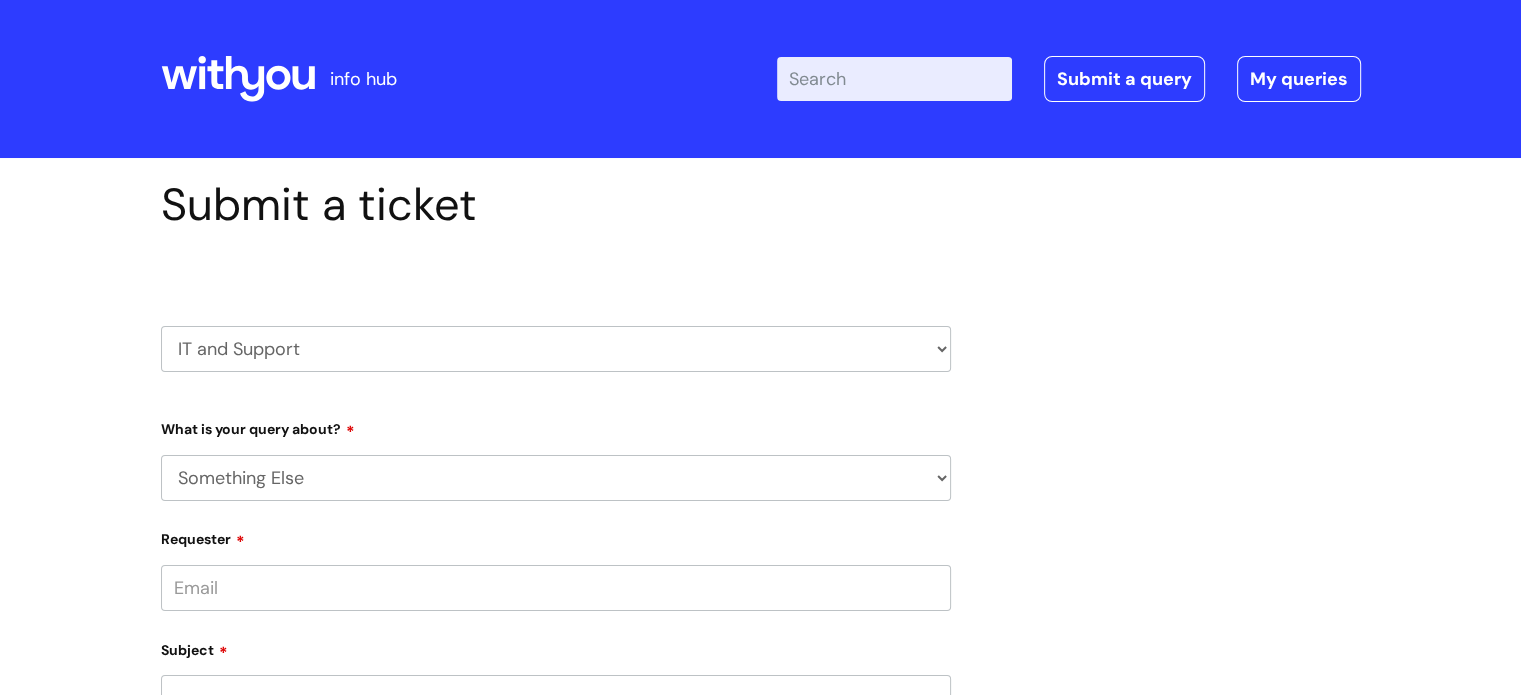 click on "...
Mobile Phone Reset & MFA
Accounts, Starters and Leavers
IT Hardware issue
I need help logging in
Printing & Scanning
Something Else
System/software" at bounding box center (556, 478) 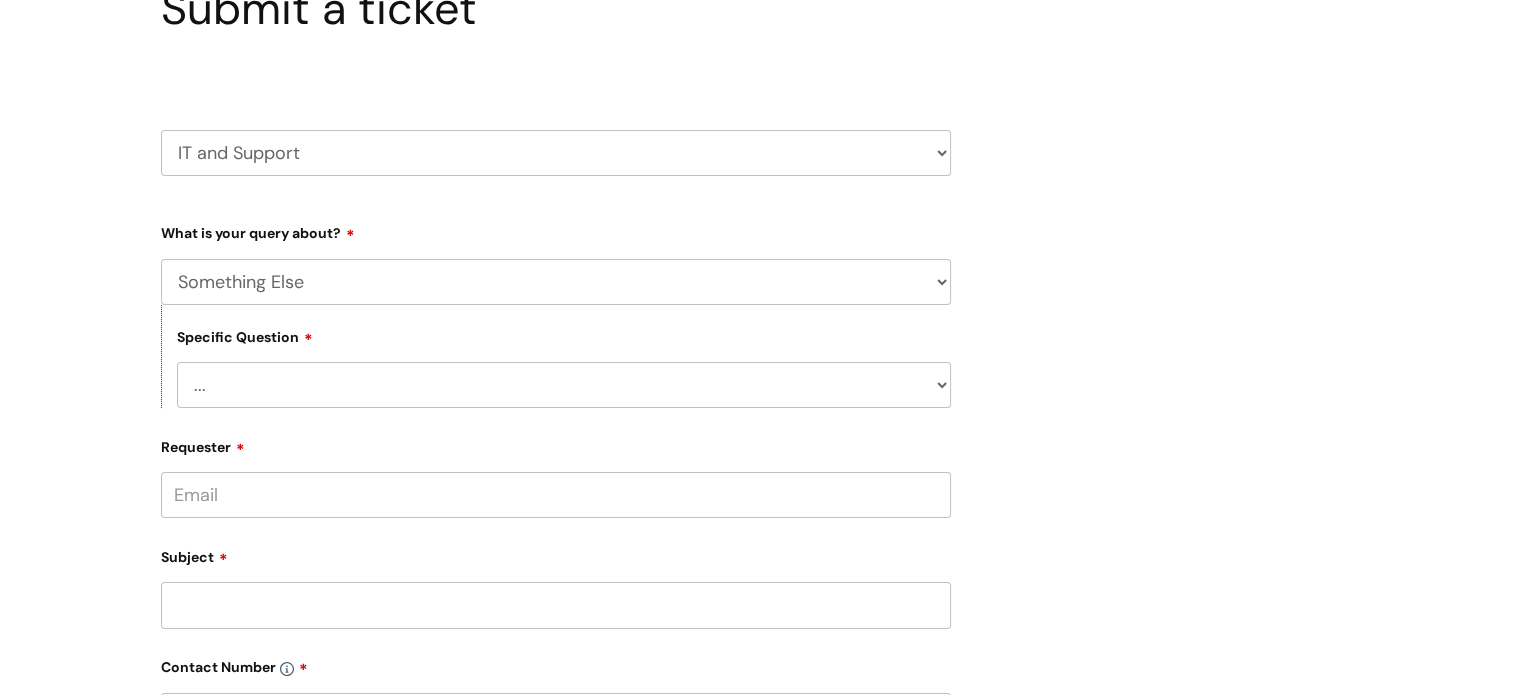 scroll, scrollTop: 200, scrollLeft: 0, axis: vertical 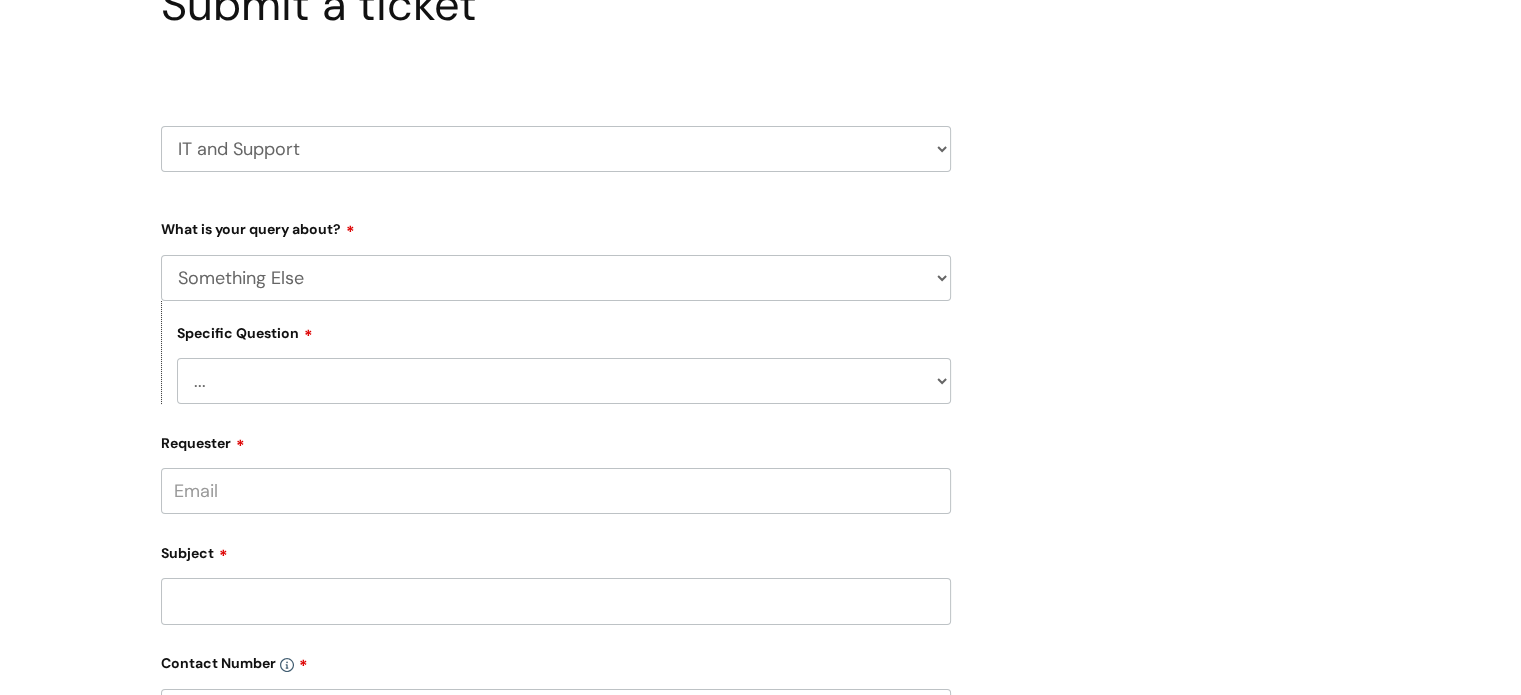 click on "... My problem is not listed" at bounding box center [564, 381] 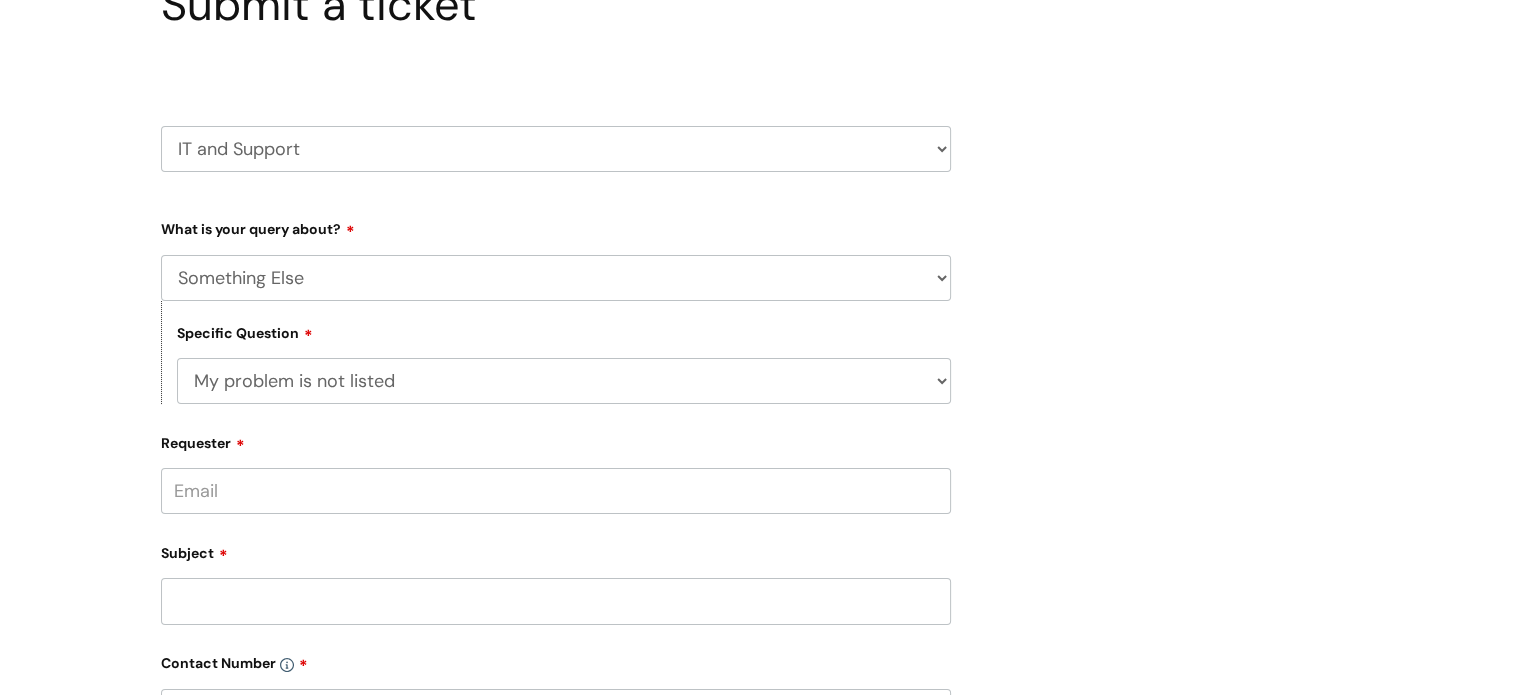 click on "... My problem is not listed" at bounding box center (564, 381) 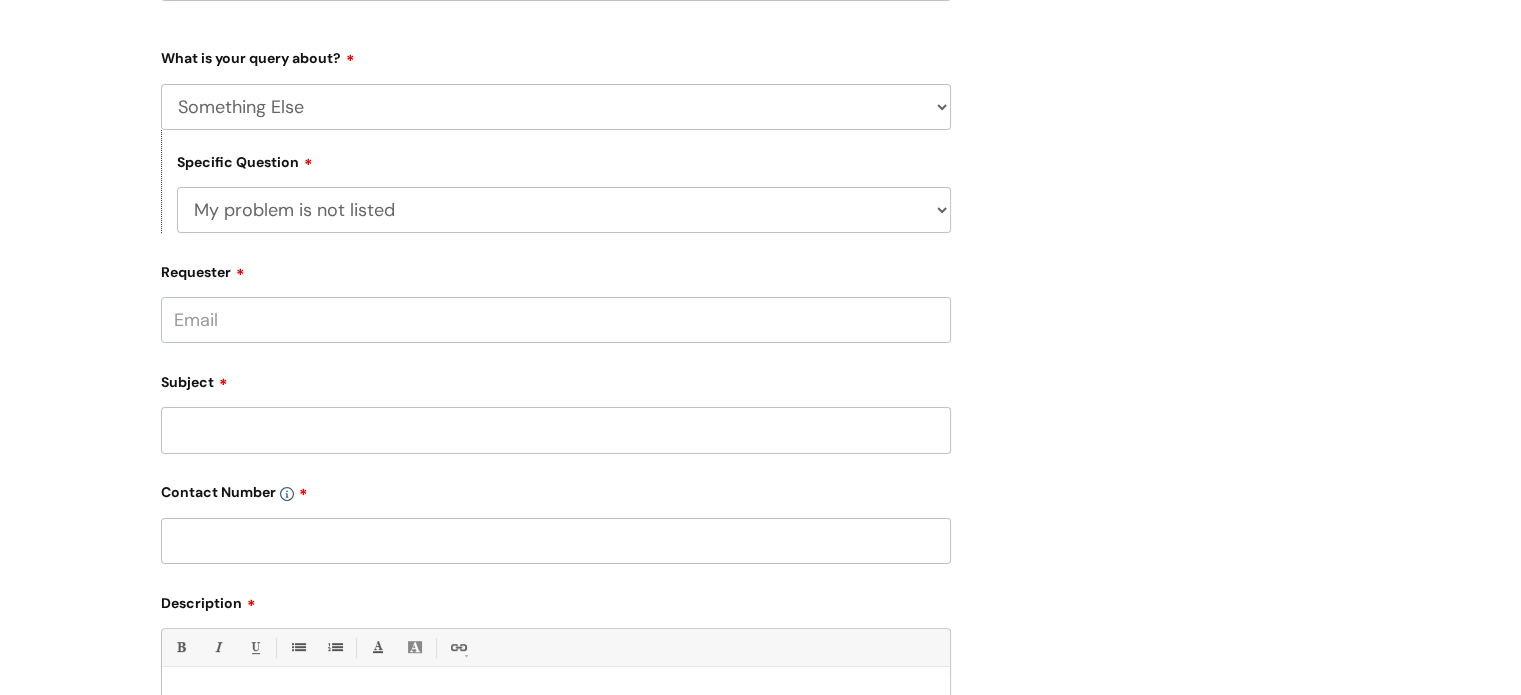 scroll, scrollTop: 400, scrollLeft: 0, axis: vertical 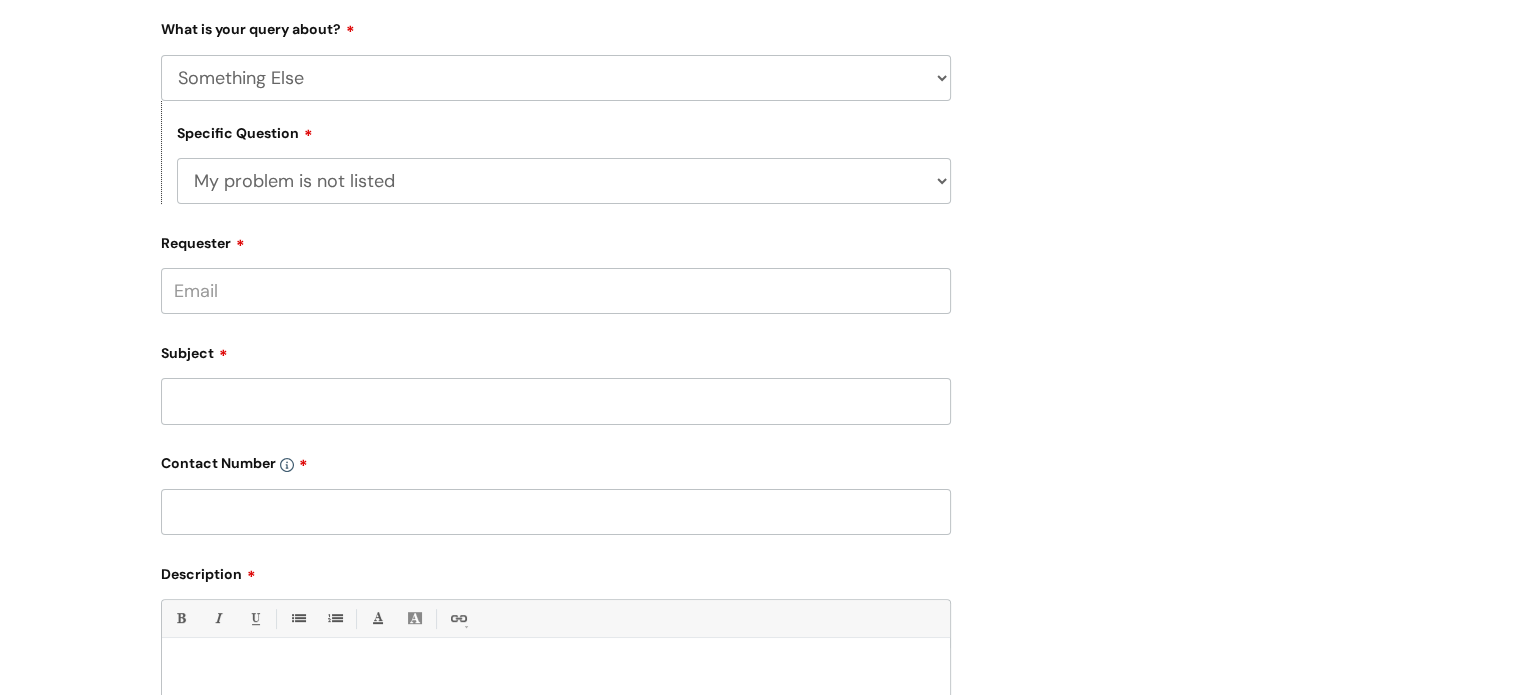 click on "Requester" at bounding box center (556, 291) 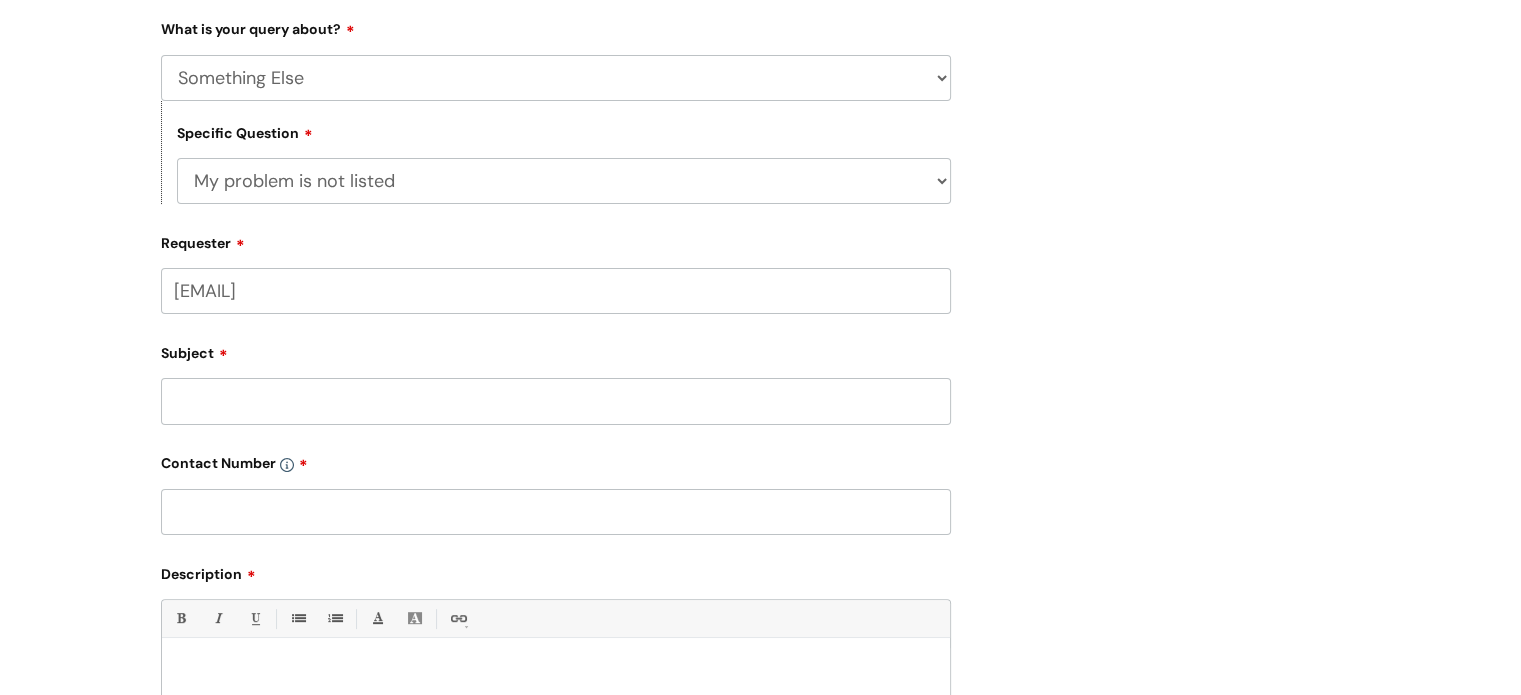 type on "[EMAIL]" 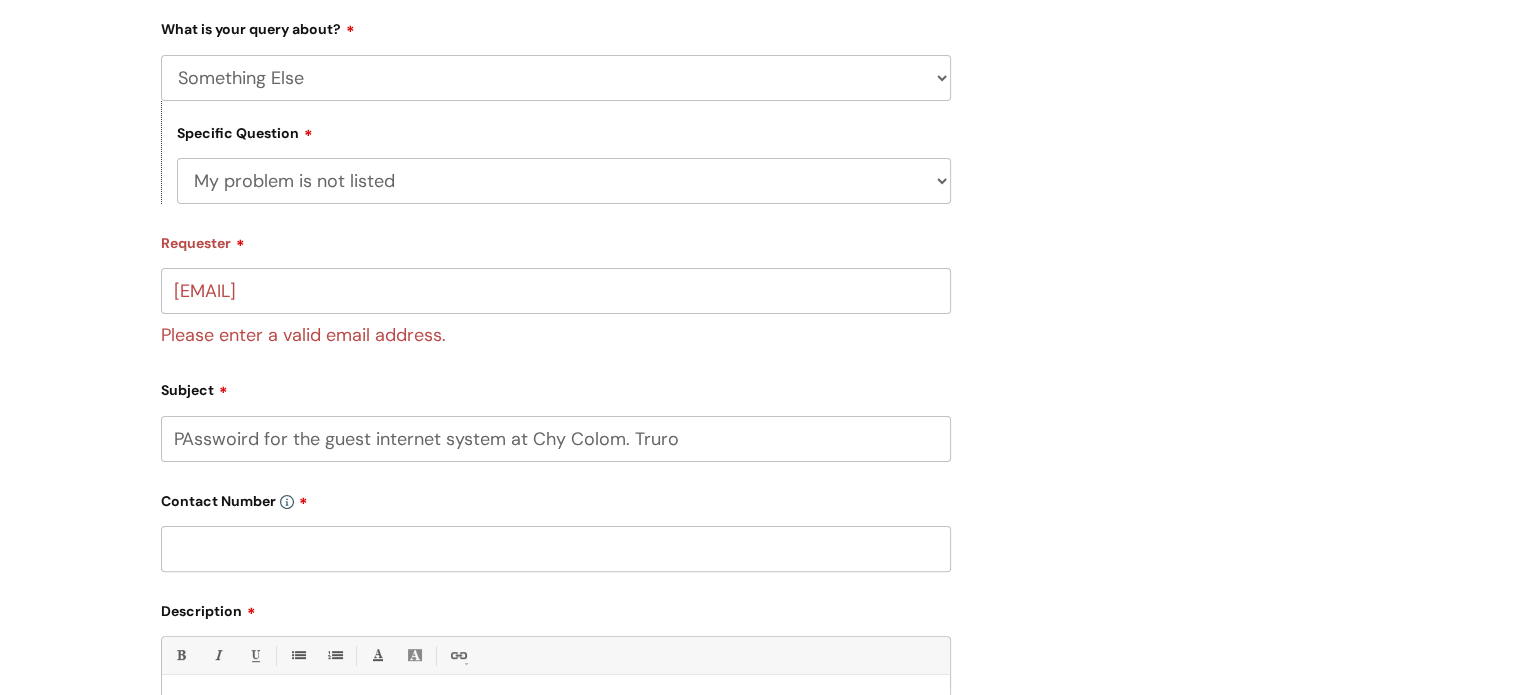 click on "PAsswoird for the guest internet system at Chy Colom. Truro" at bounding box center (556, 439) 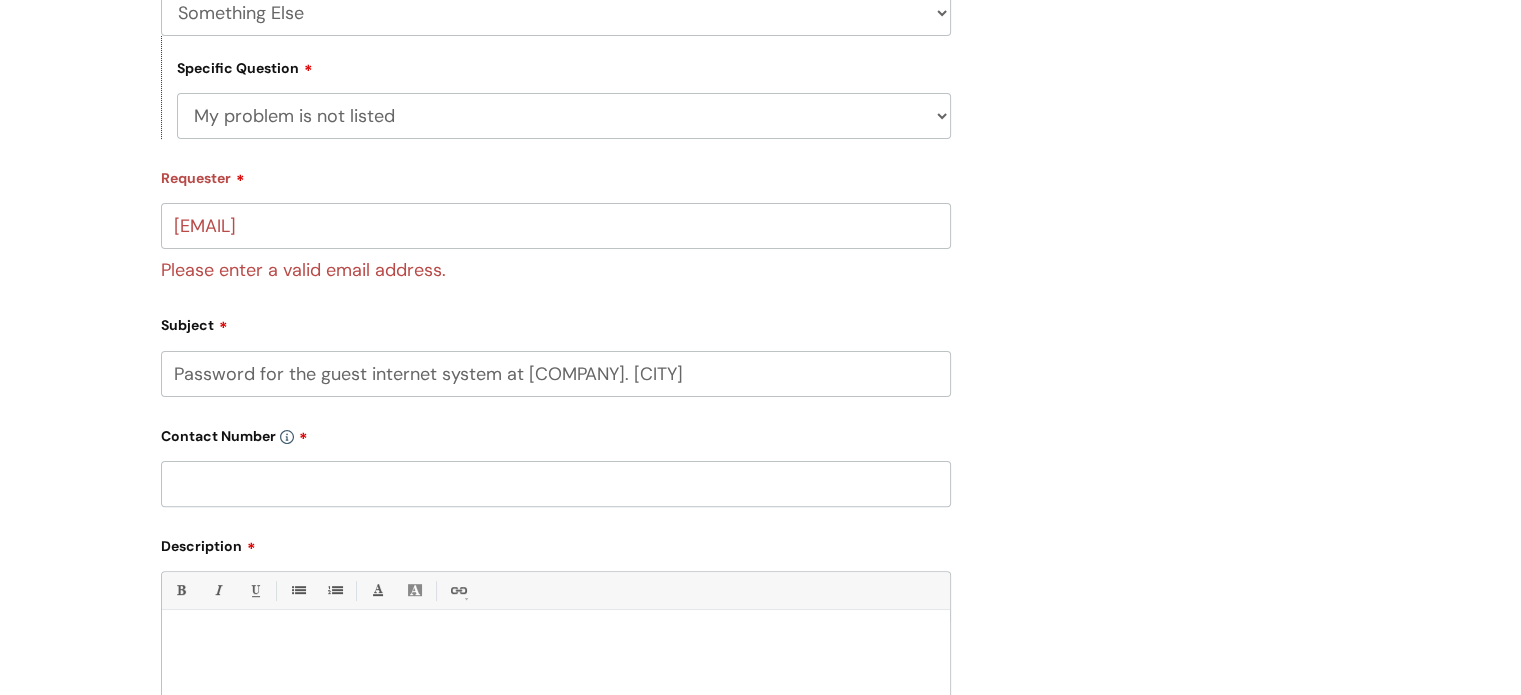 scroll, scrollTop: 500, scrollLeft: 0, axis: vertical 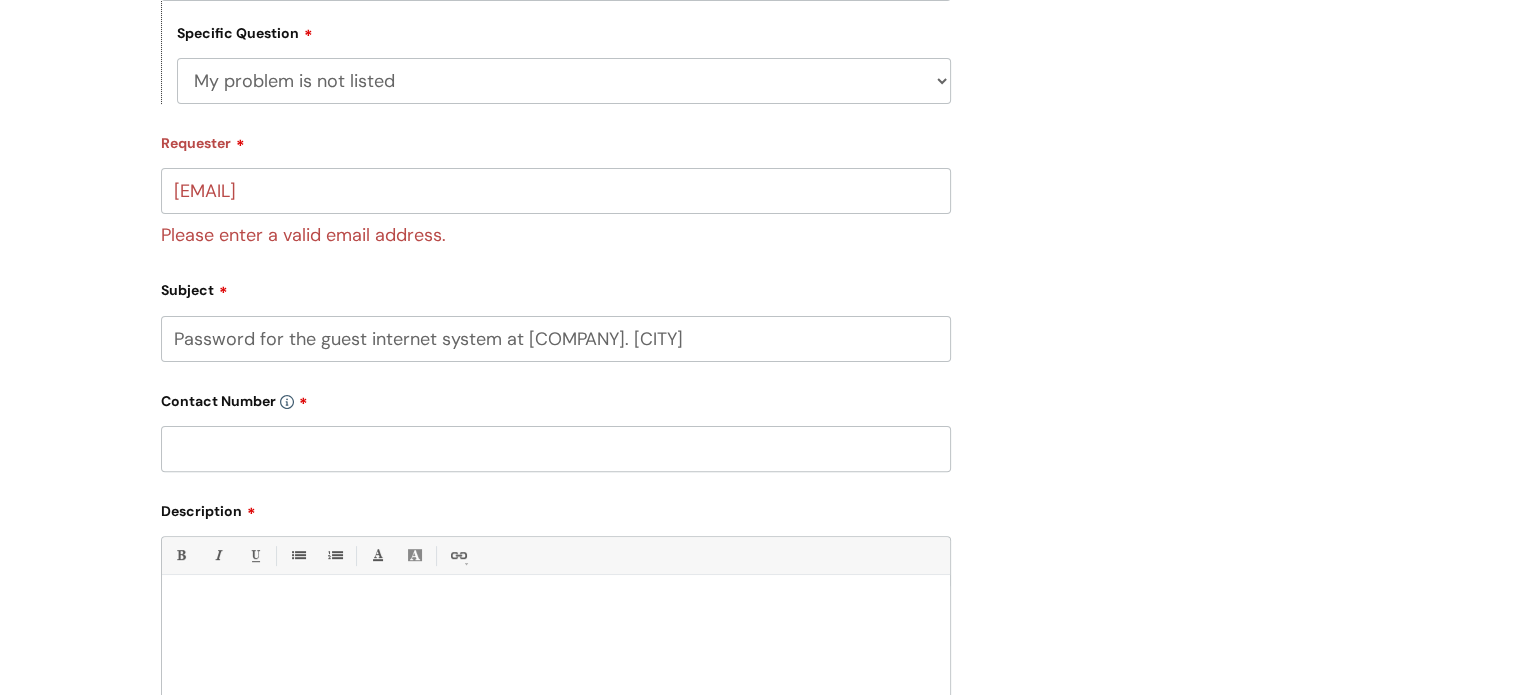 type on "Password for the guest internet system at [COMPANY]. [CITY]" 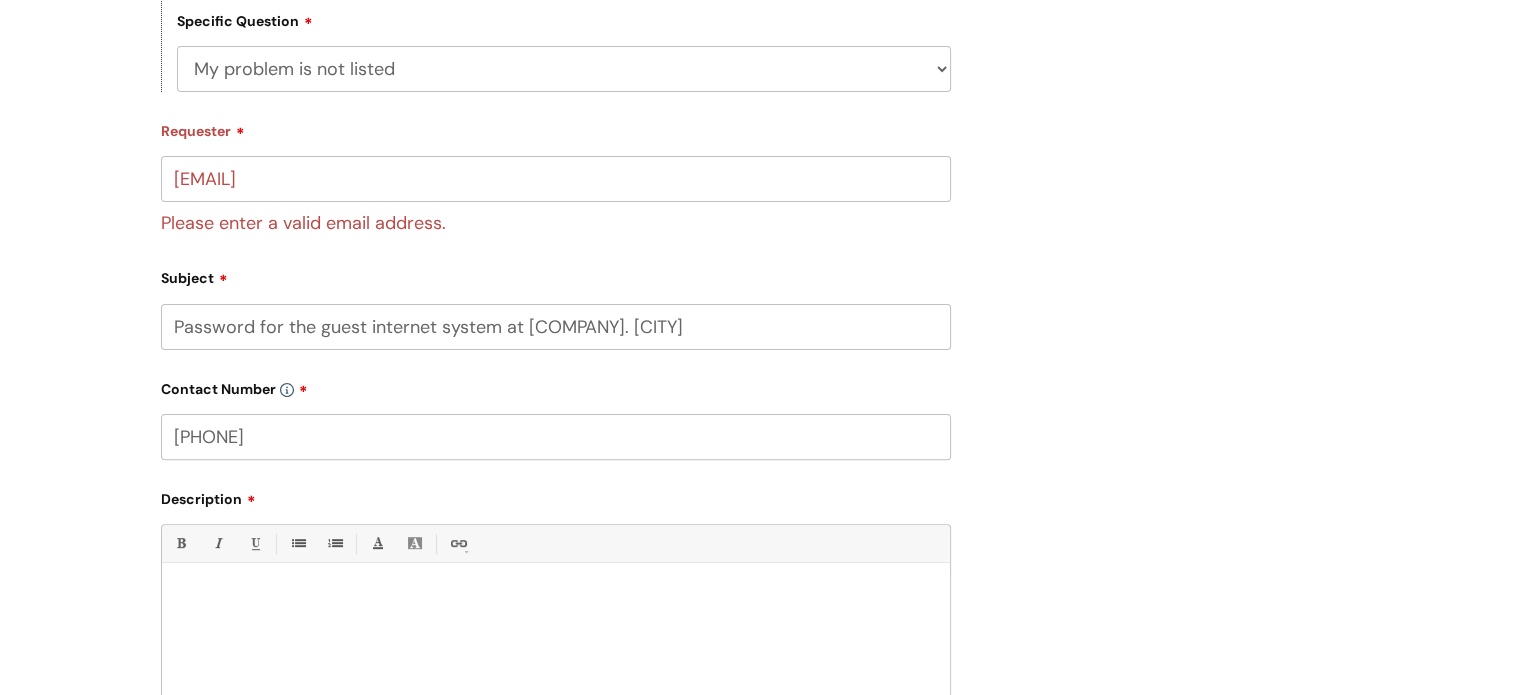 scroll, scrollTop: 700, scrollLeft: 0, axis: vertical 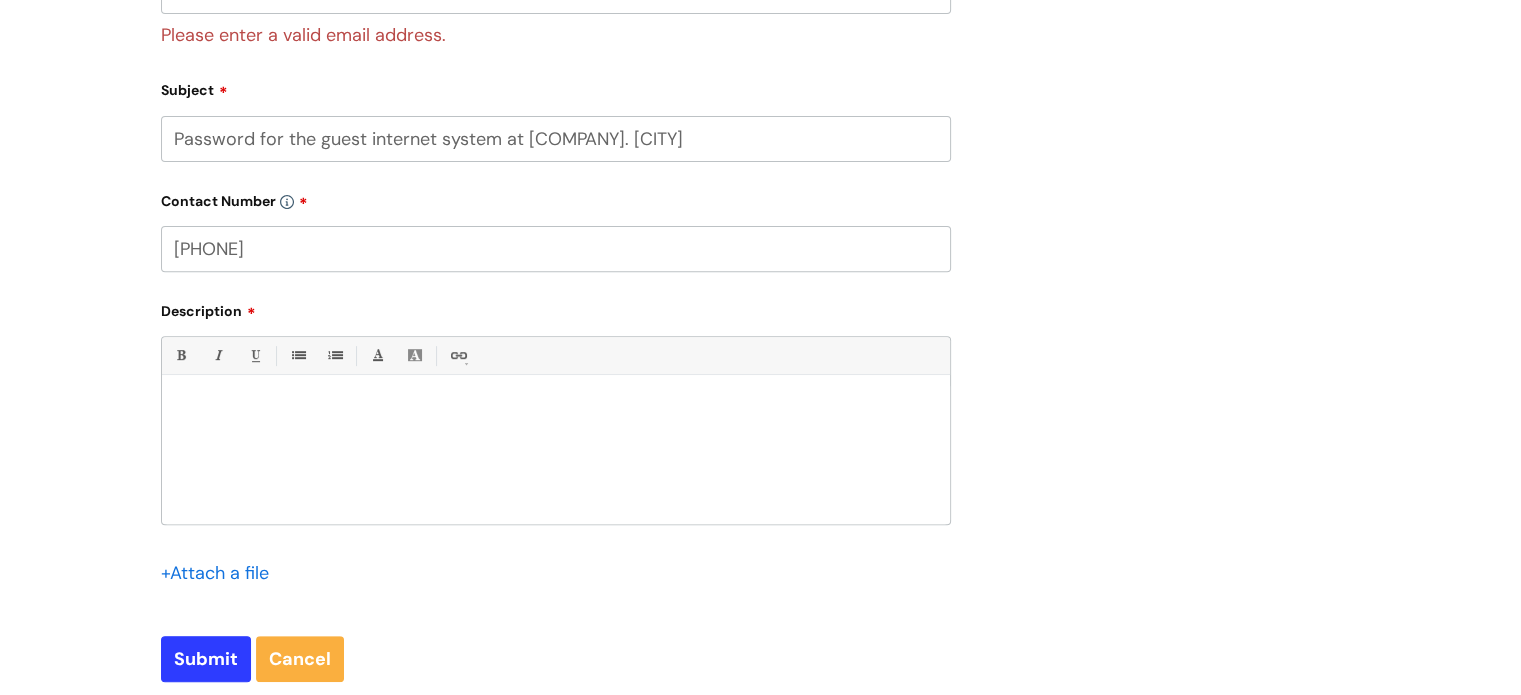 type on "[PHONE]" 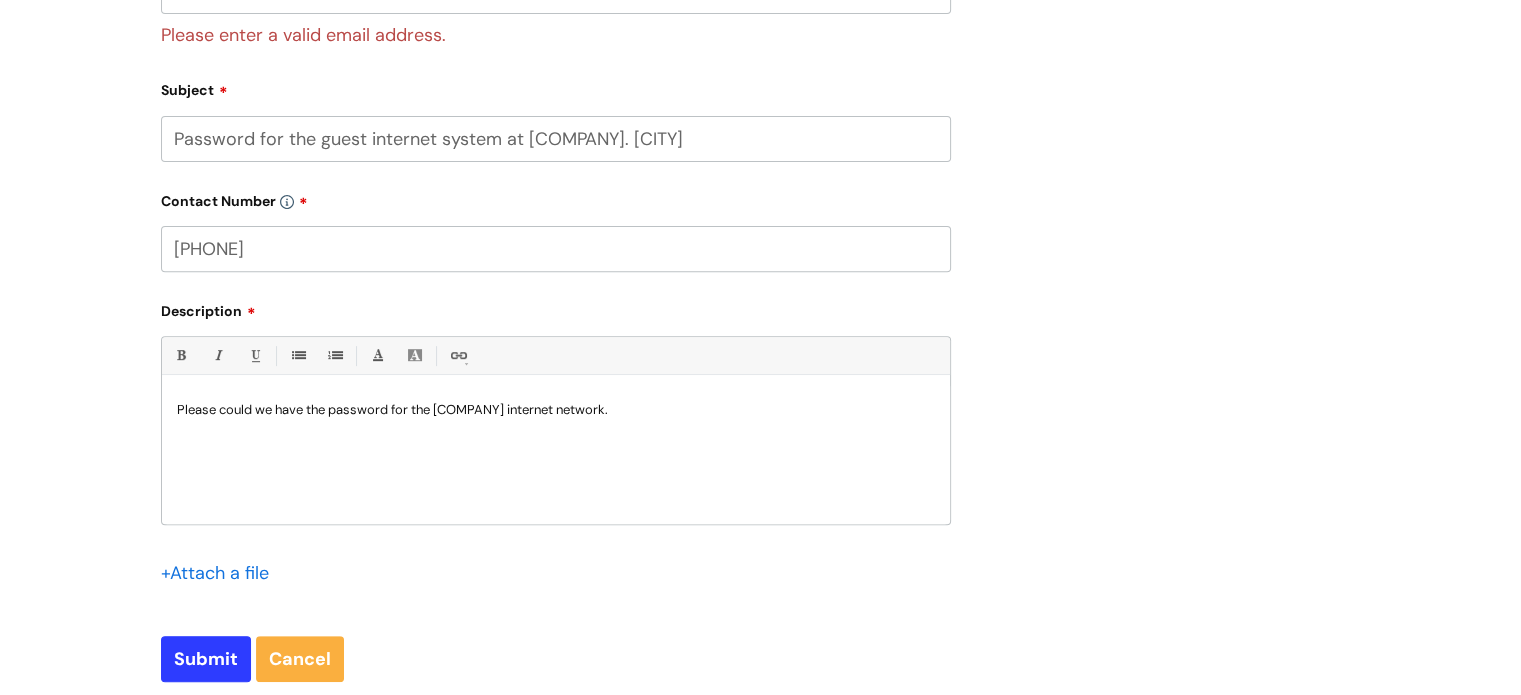 drag, startPoint x: 439, startPoint y: 139, endPoint x: 494, endPoint y: 131, distance: 55.578773 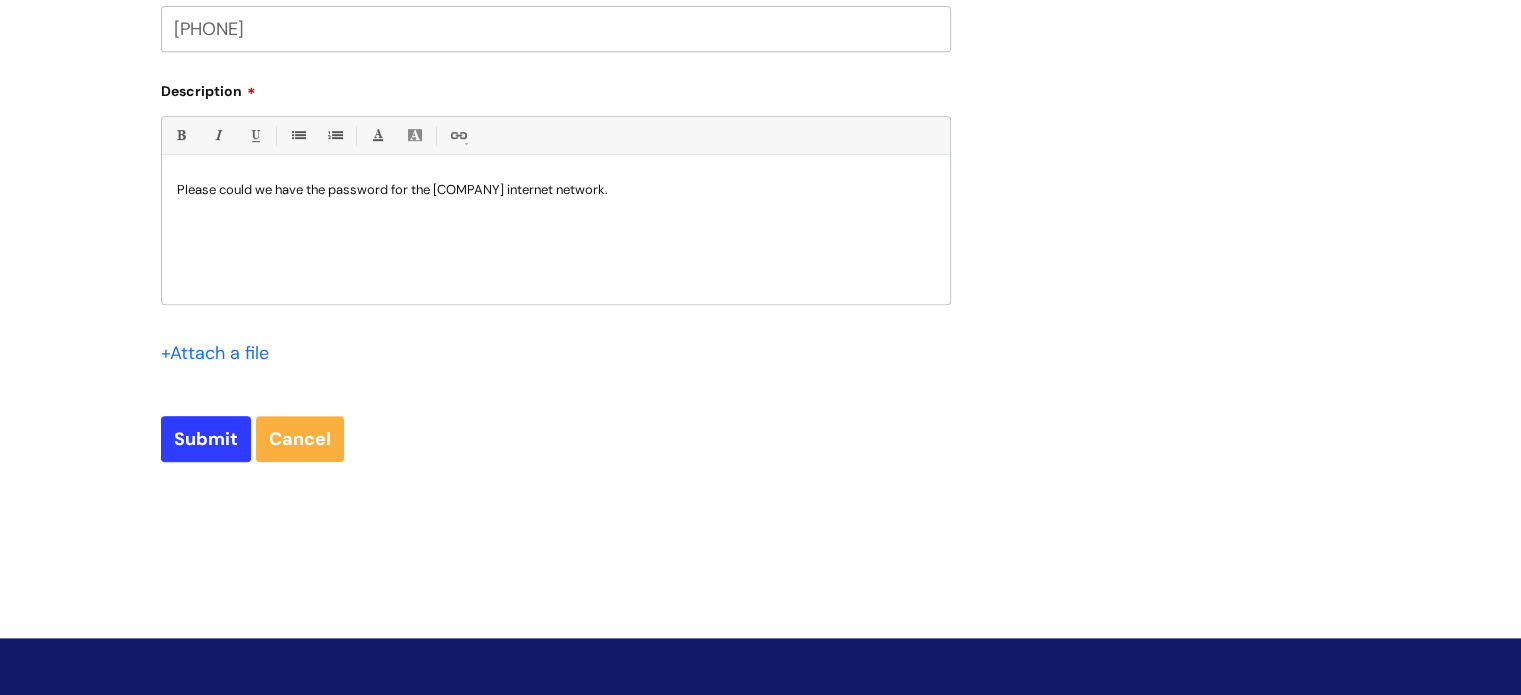 scroll, scrollTop: 1000, scrollLeft: 0, axis: vertical 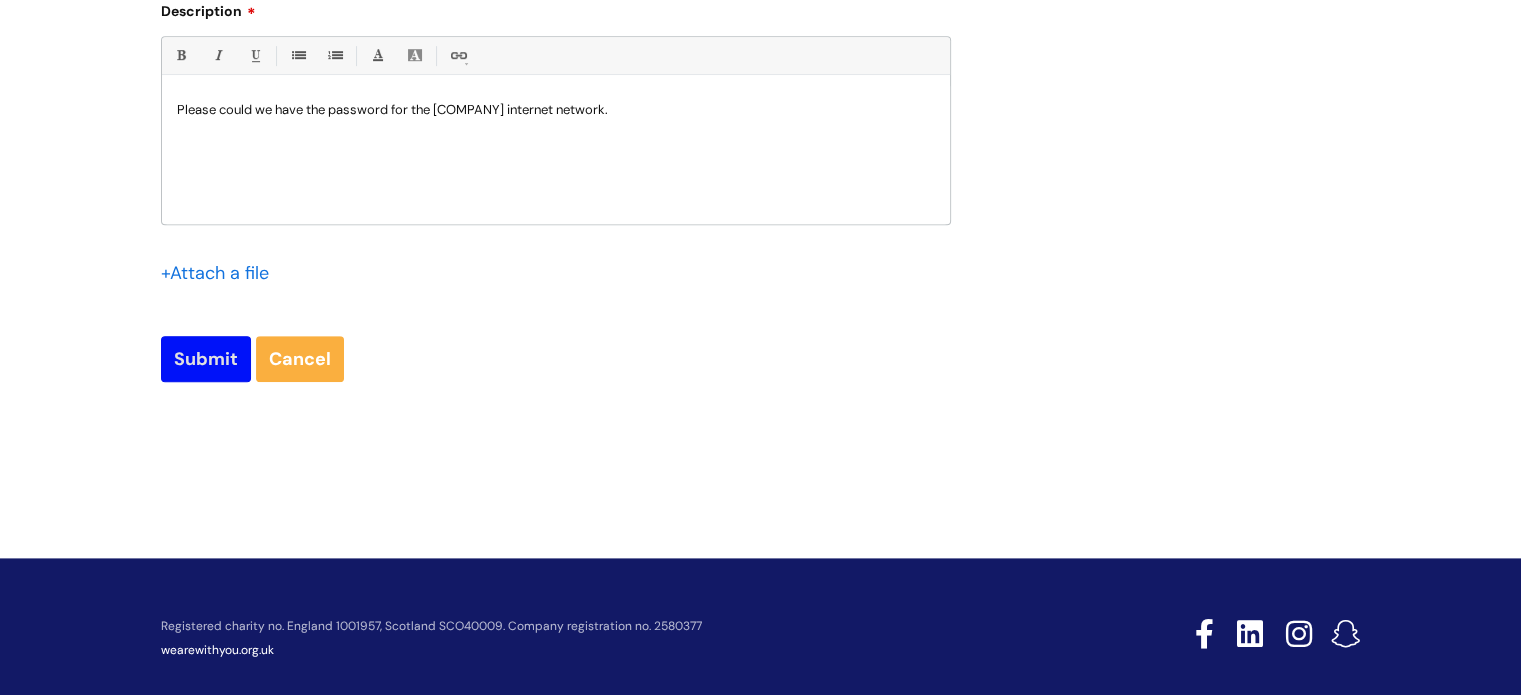 type on "Password for the guest internet network at [COMPANY]. [CITY]" 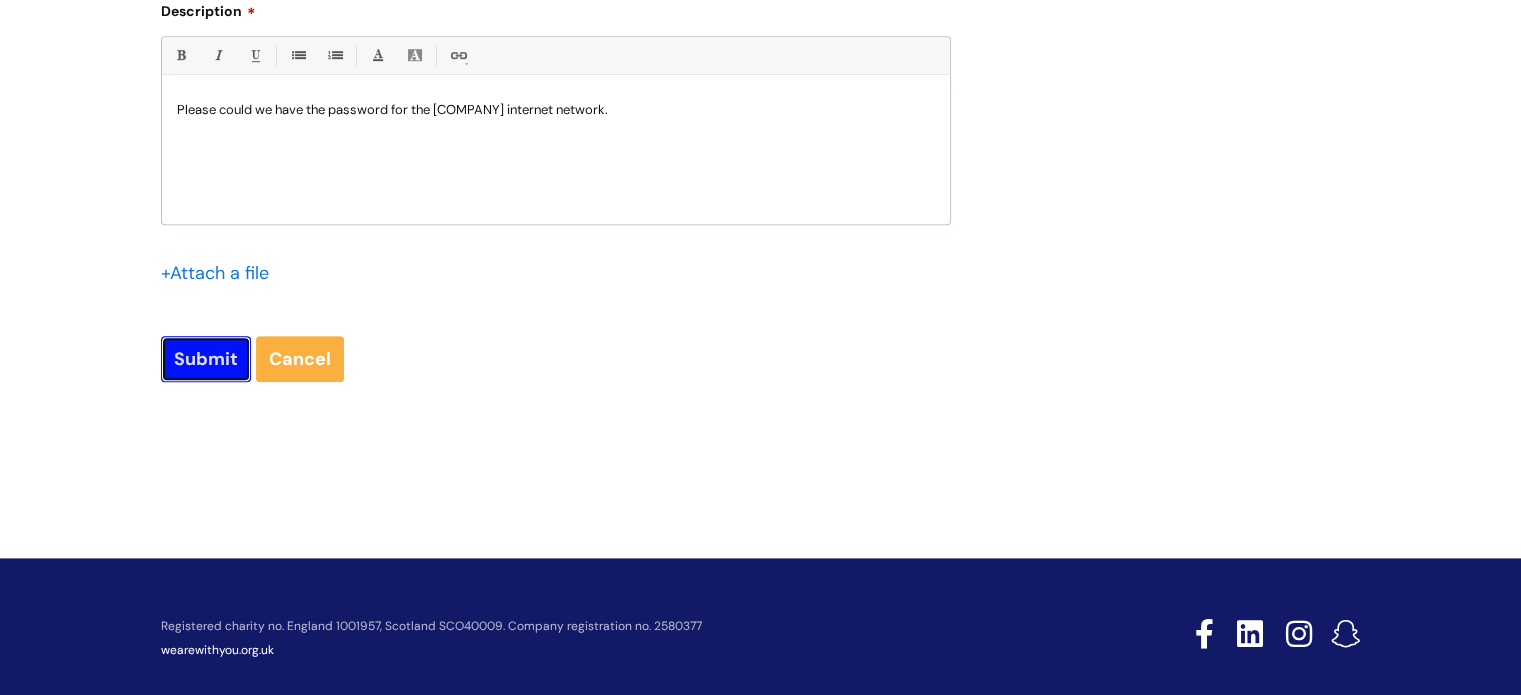 click on "Submit" at bounding box center (206, 359) 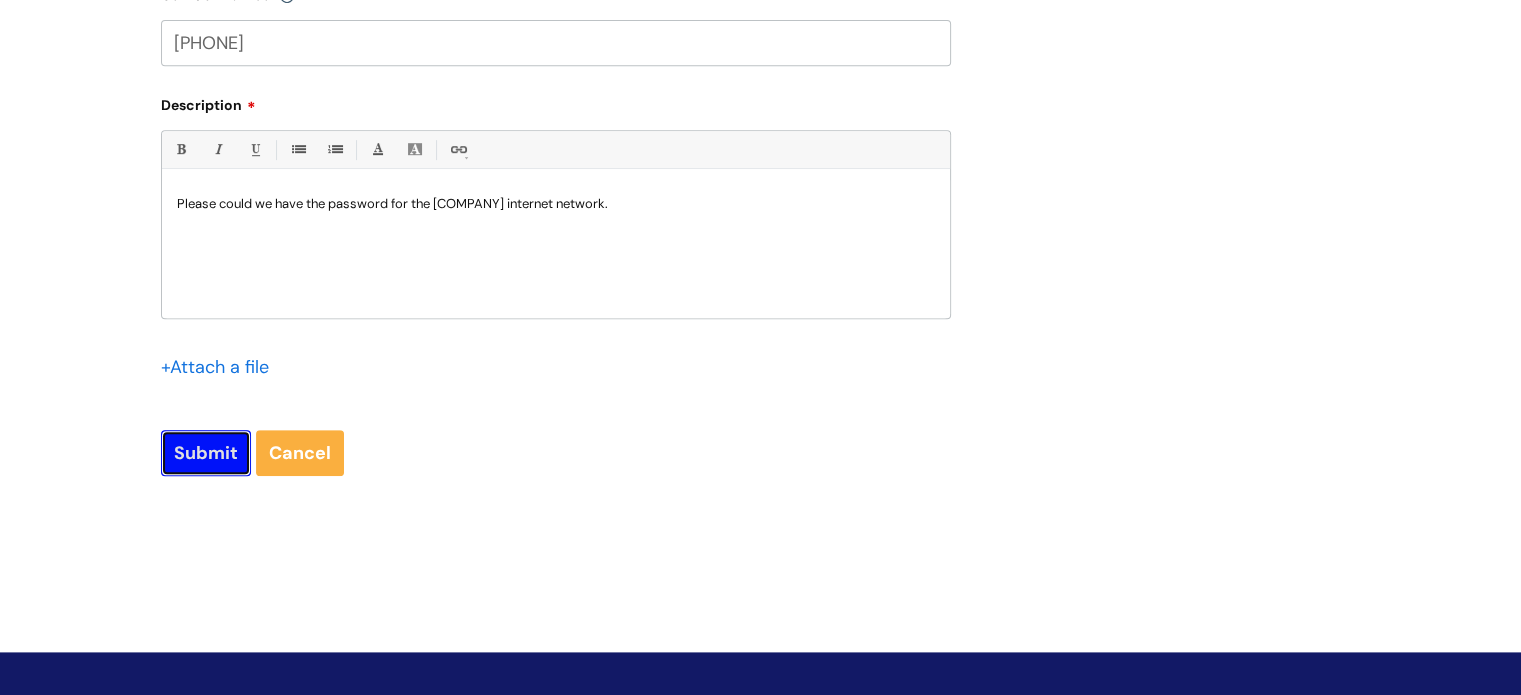 scroll, scrollTop: 1024, scrollLeft: 0, axis: vertical 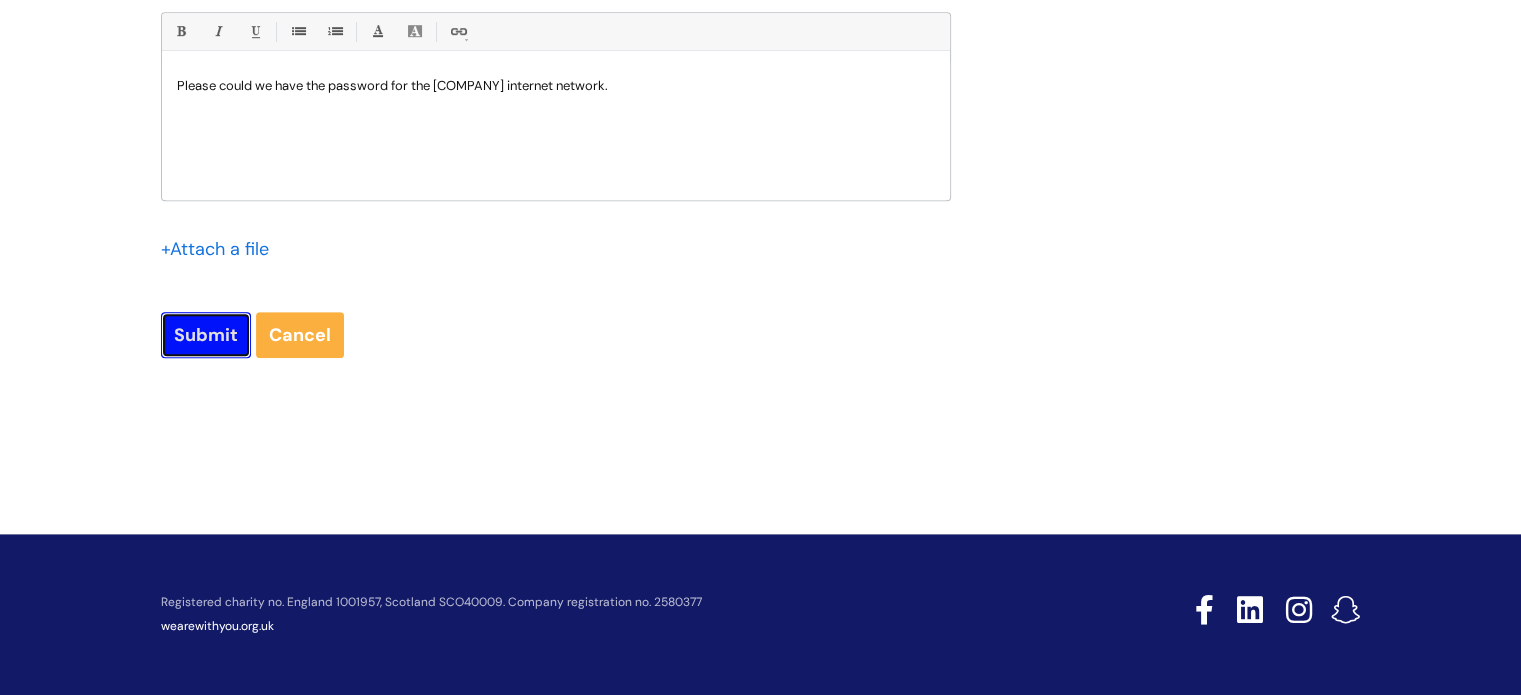 click on "Submit" at bounding box center (206, 335) 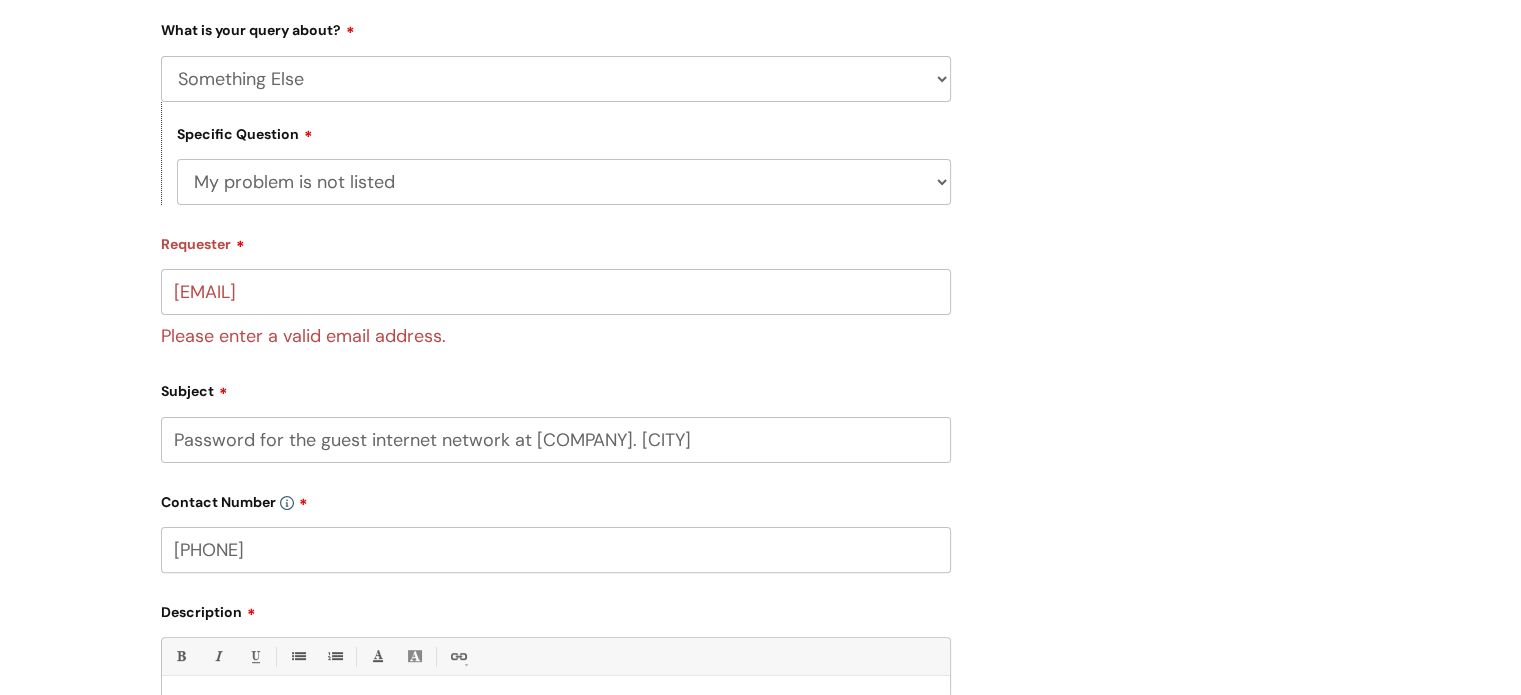 scroll, scrollTop: 400, scrollLeft: 0, axis: vertical 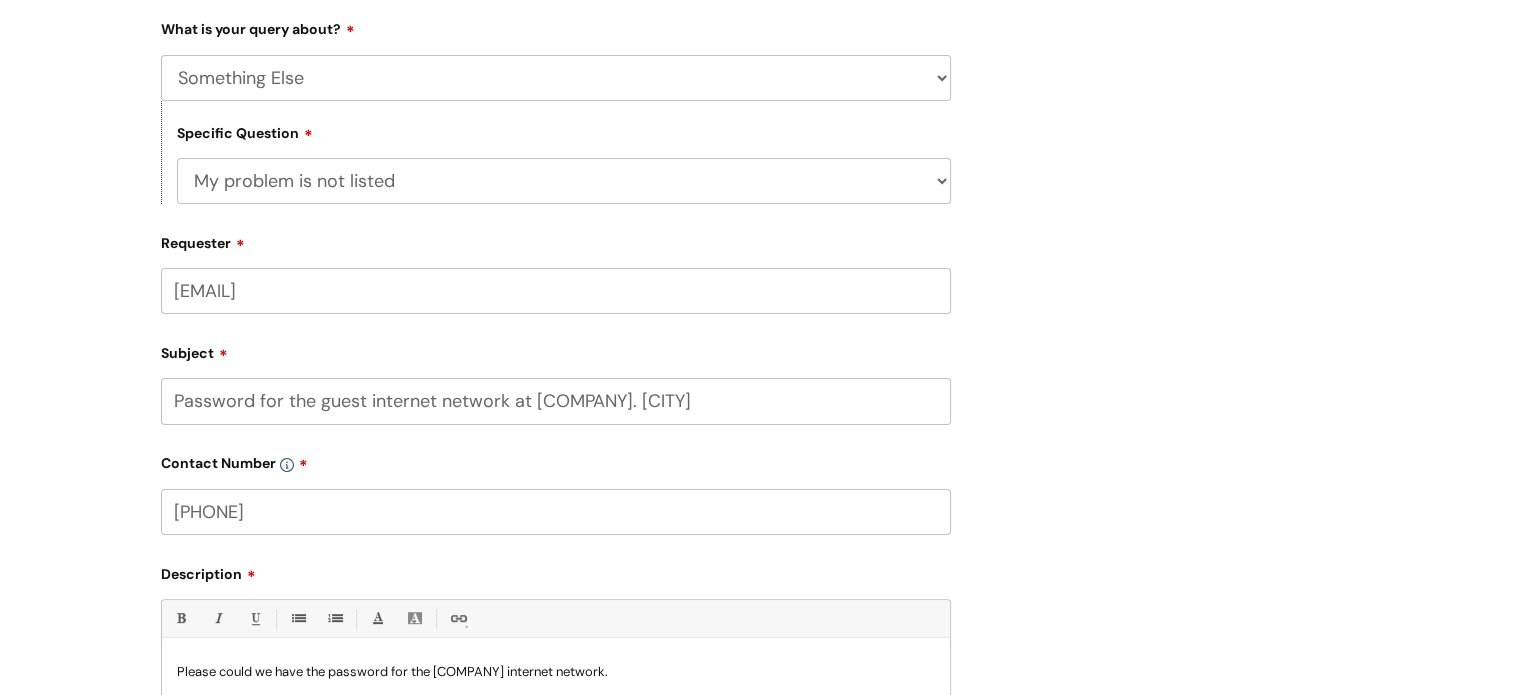 click on "[EMAIL]" at bounding box center [556, 291] 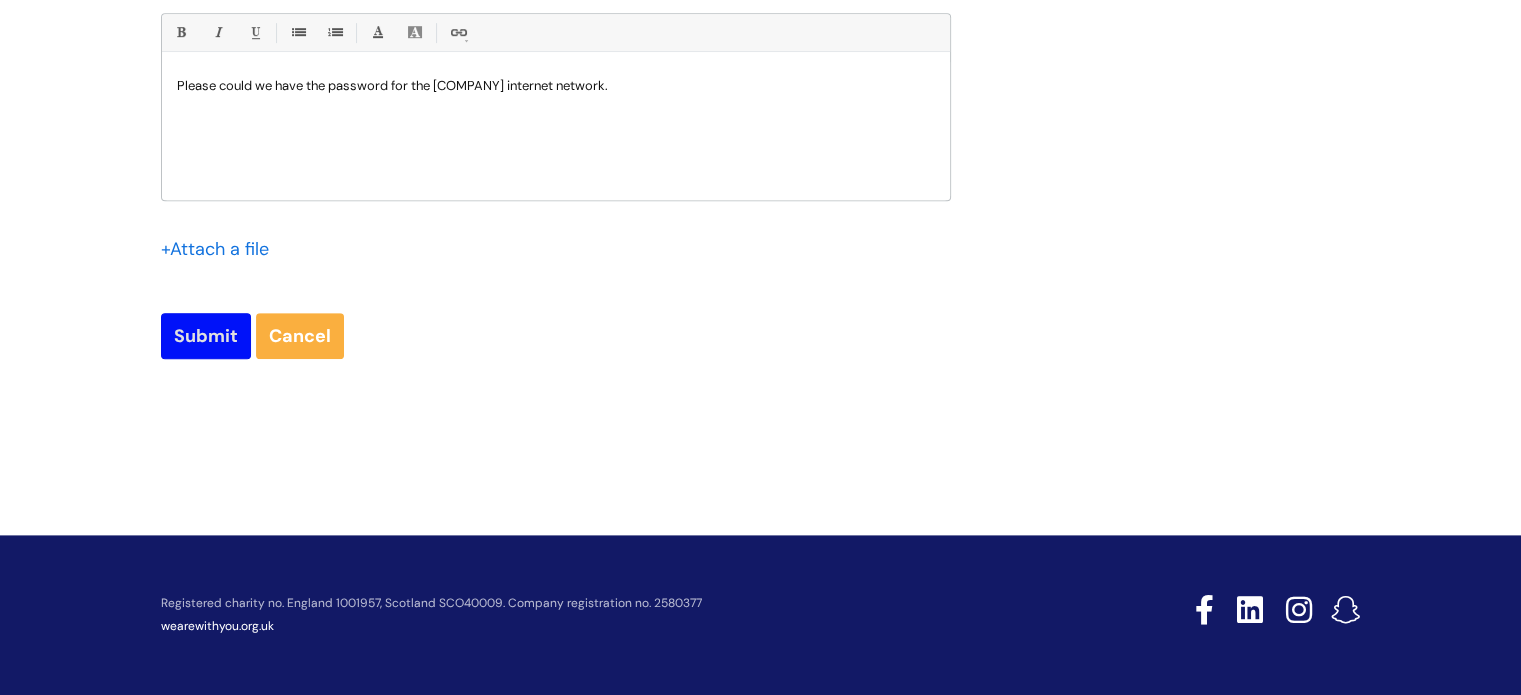 type on "[EMAIL]" 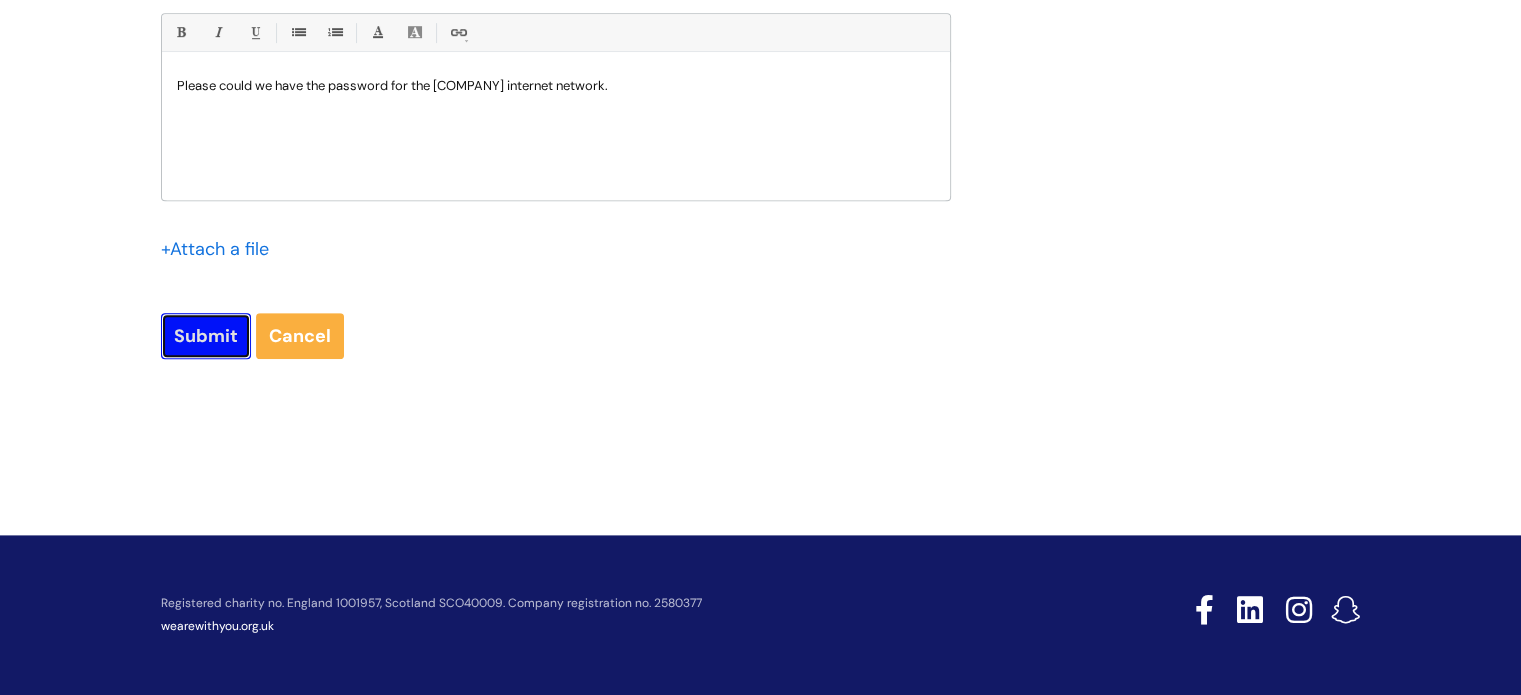 click on "Submit" at bounding box center [206, 336] 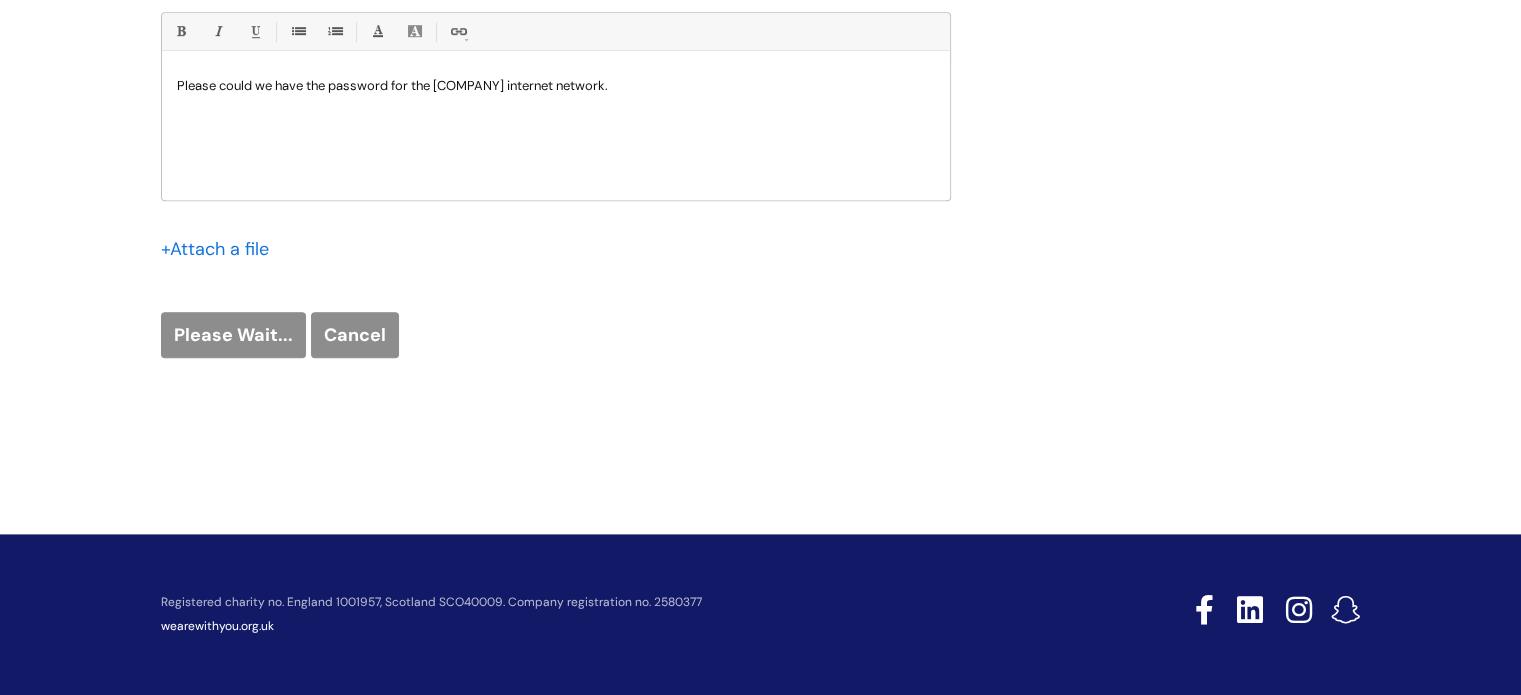 scroll, scrollTop: 1064, scrollLeft: 0, axis: vertical 